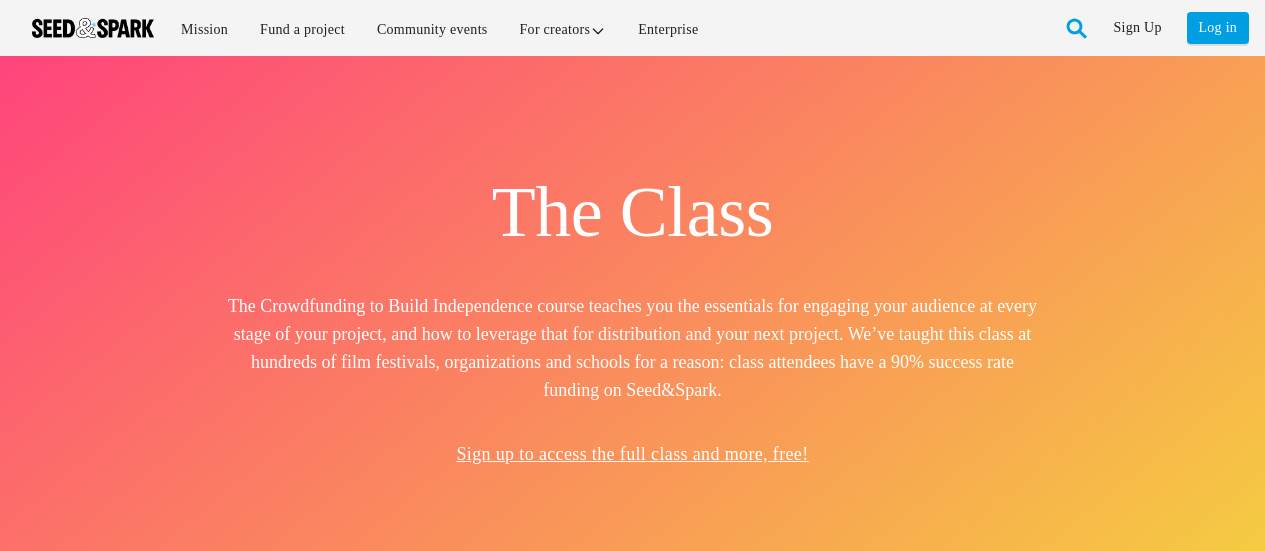 scroll, scrollTop: 0, scrollLeft: 0, axis: both 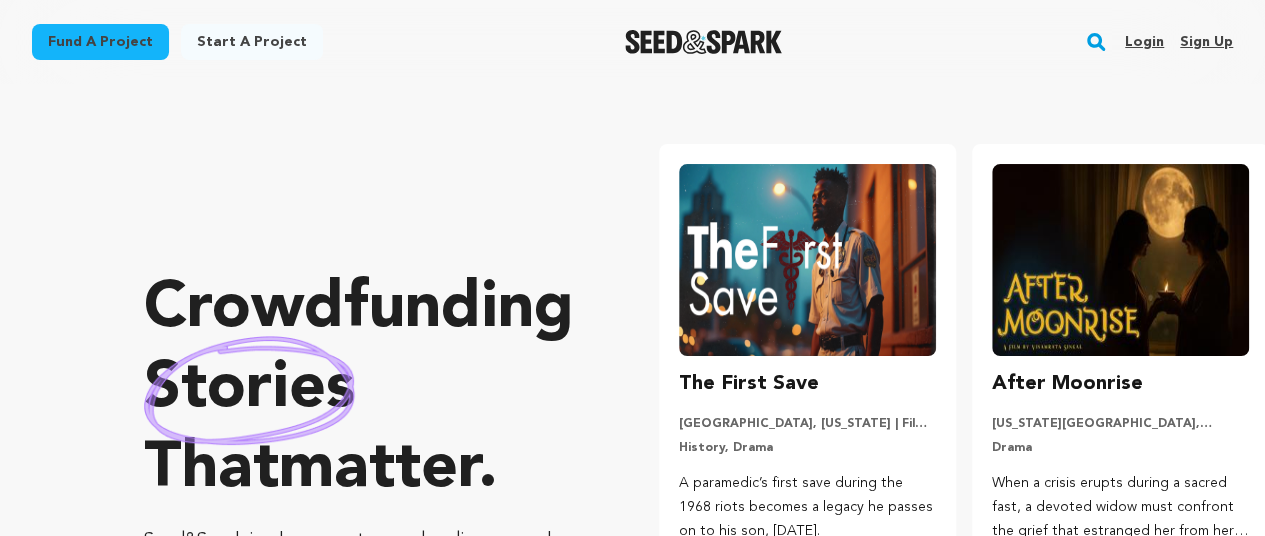 click on "Login" at bounding box center [1144, 42] 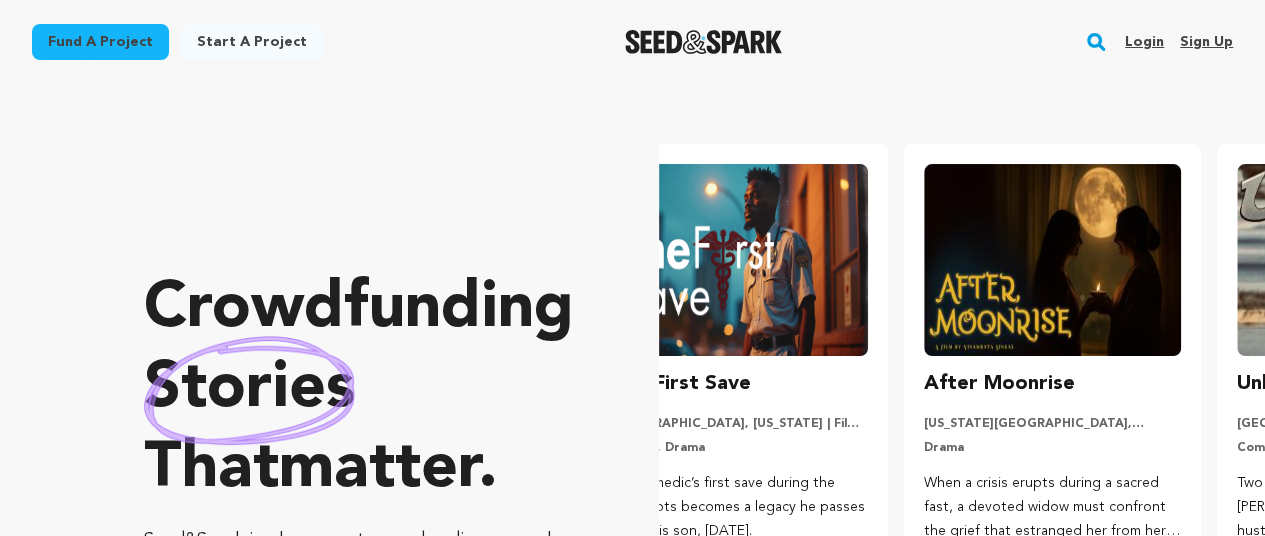 scroll, scrollTop: 0, scrollLeft: 212, axis: horizontal 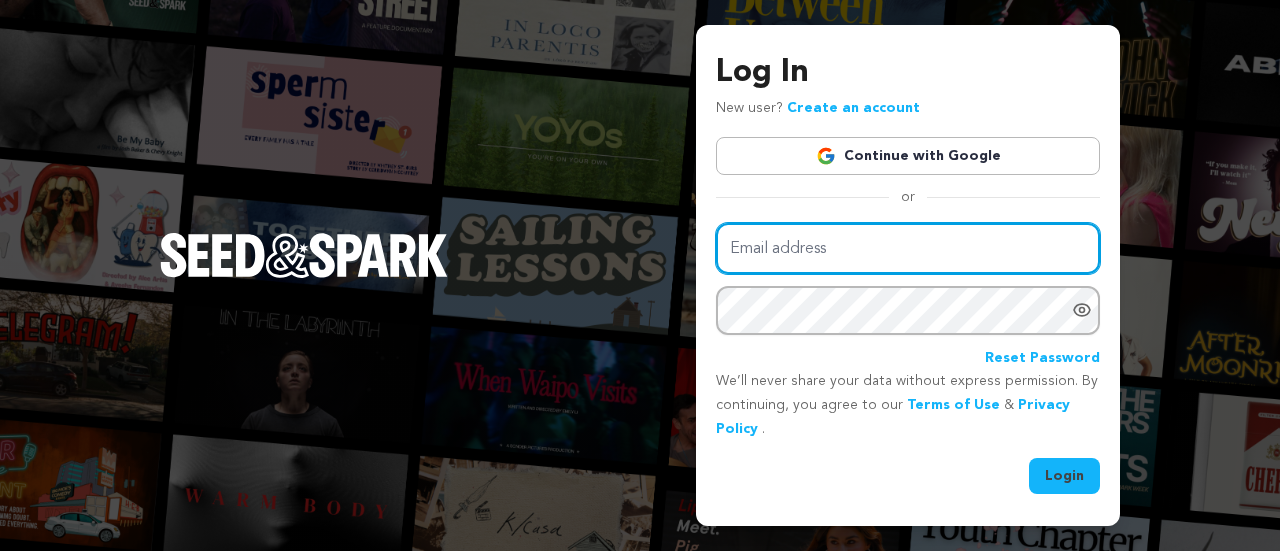 type on "danasalehomar@gmail.com" 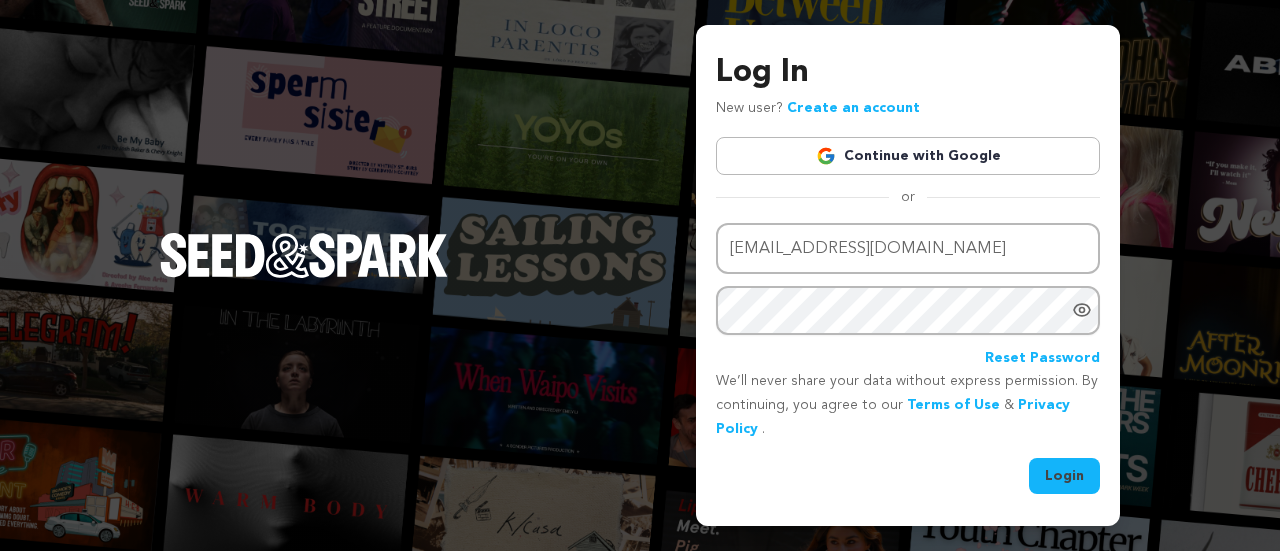 click on "Login" at bounding box center [1064, 476] 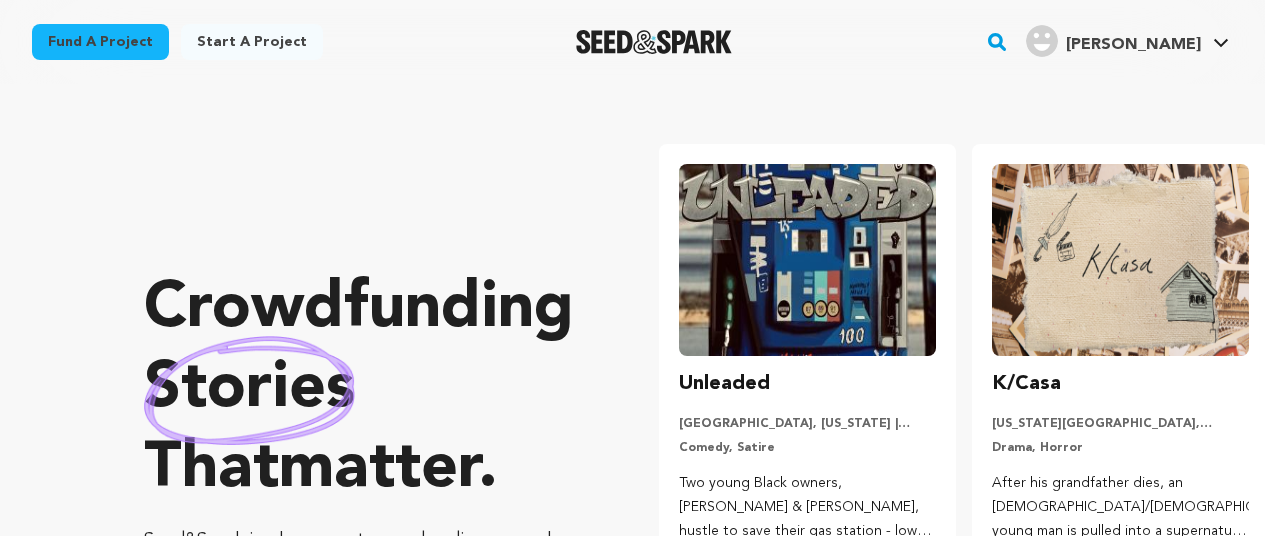 scroll, scrollTop: 0, scrollLeft: 0, axis: both 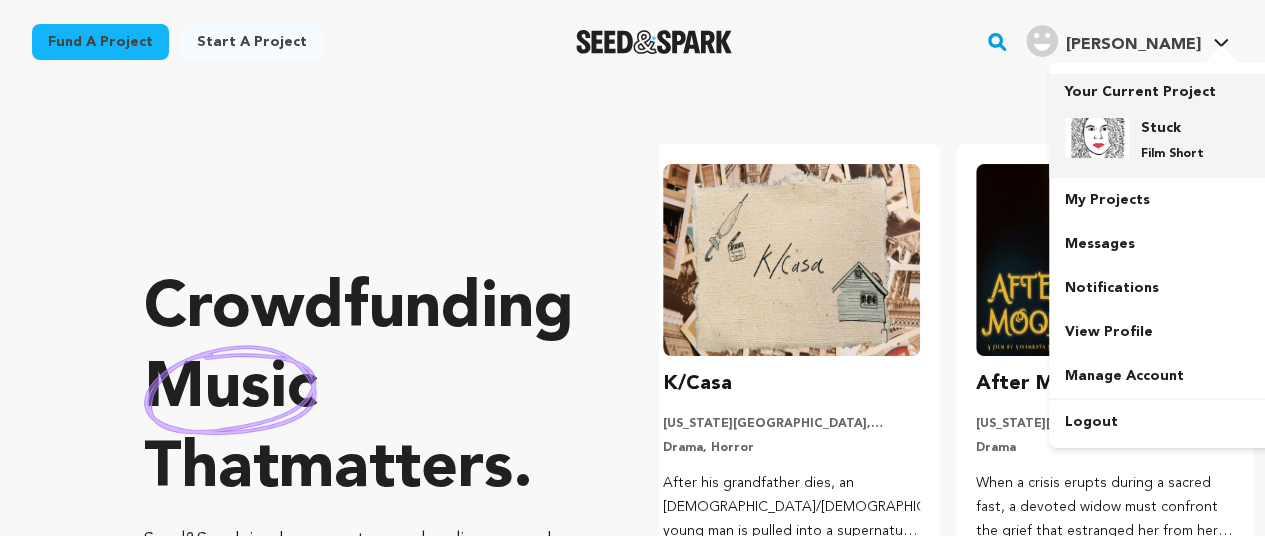 click on "Stuck" at bounding box center [1177, 128] 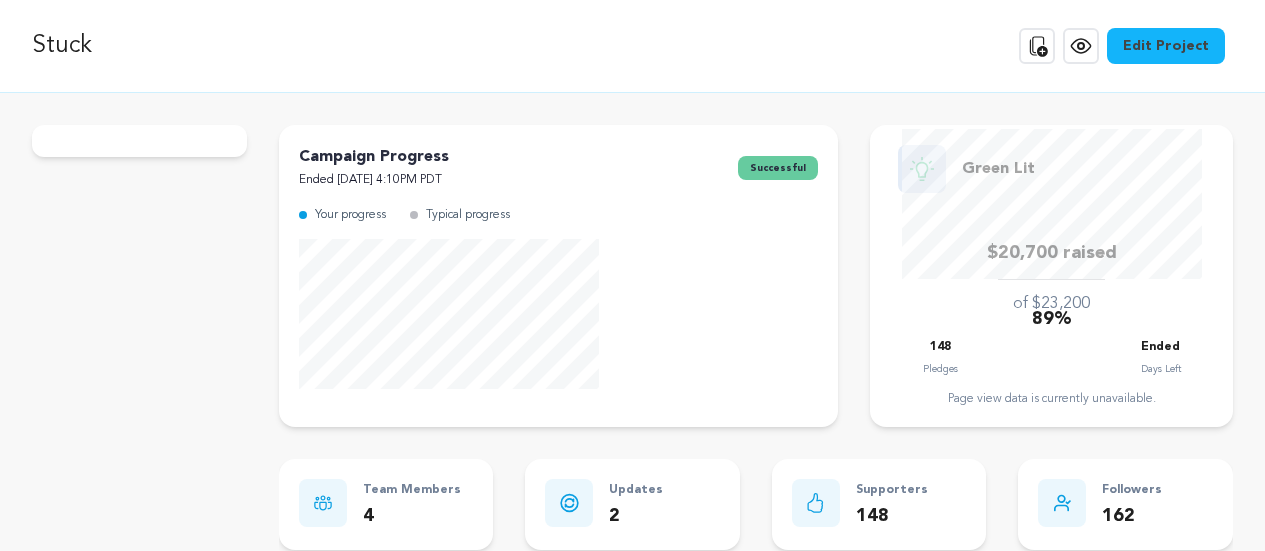 scroll, scrollTop: 0, scrollLeft: 0, axis: both 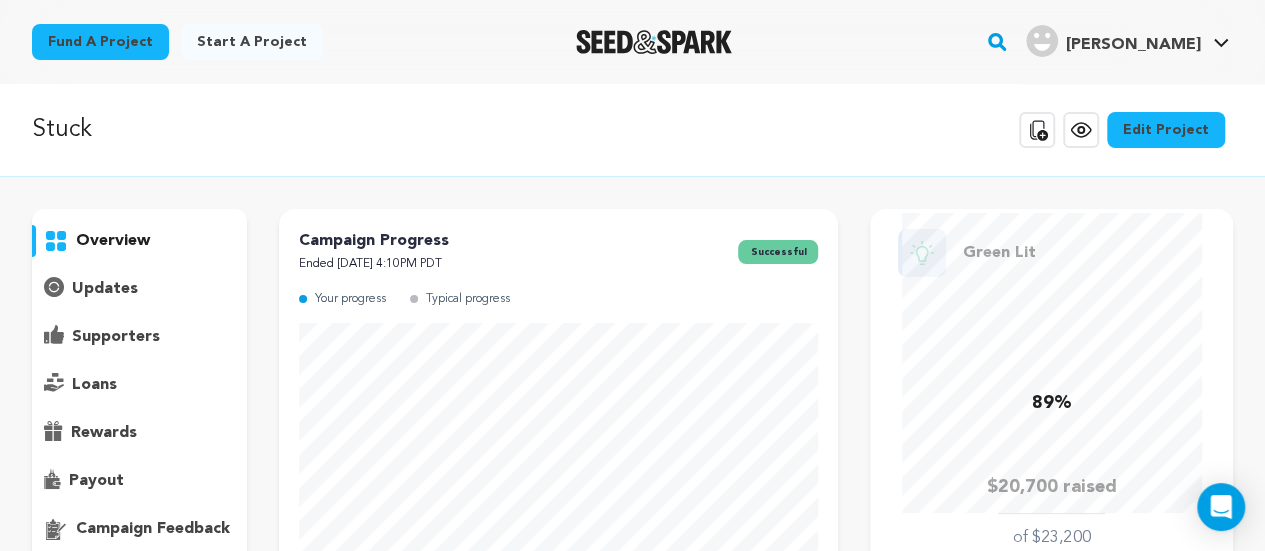 click on "updates" at bounding box center [105, 289] 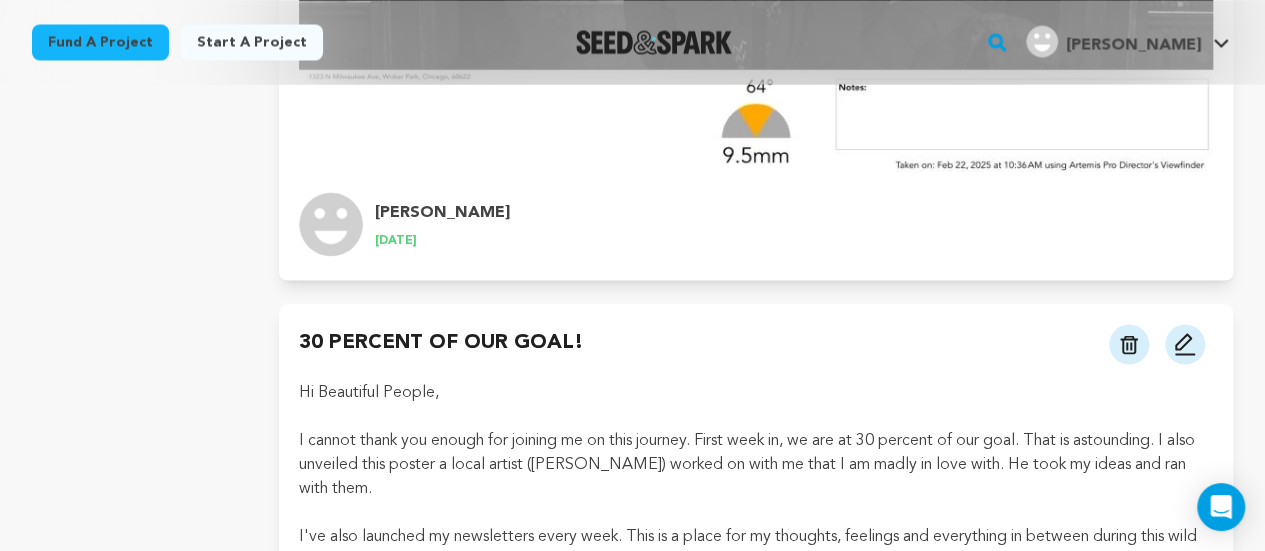 scroll, scrollTop: 1760, scrollLeft: 0, axis: vertical 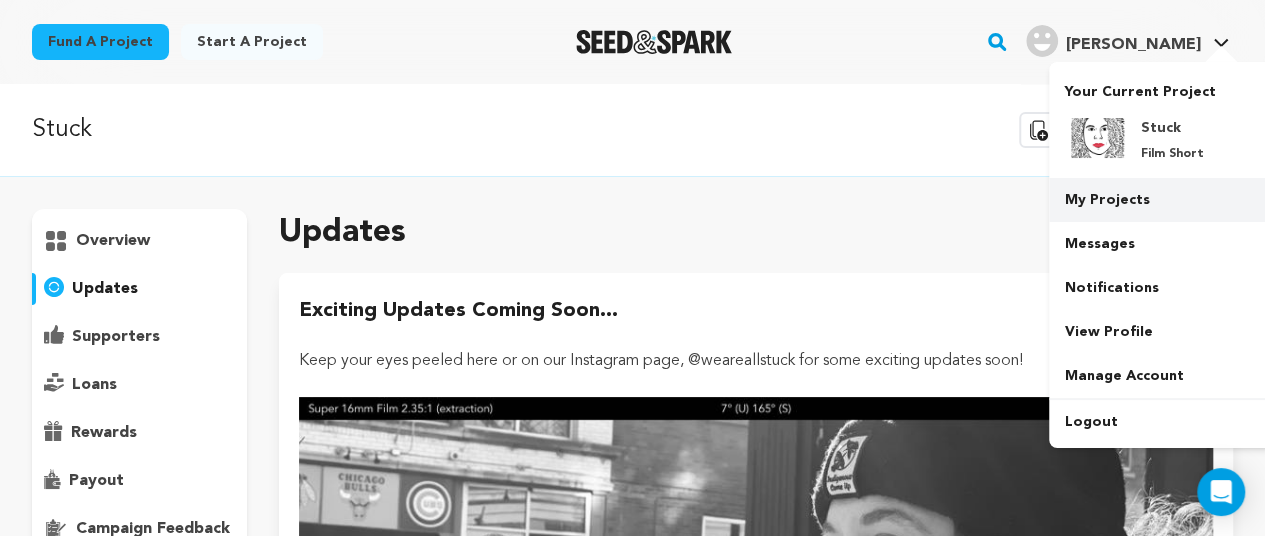 click on "My Projects" at bounding box center [1161, 200] 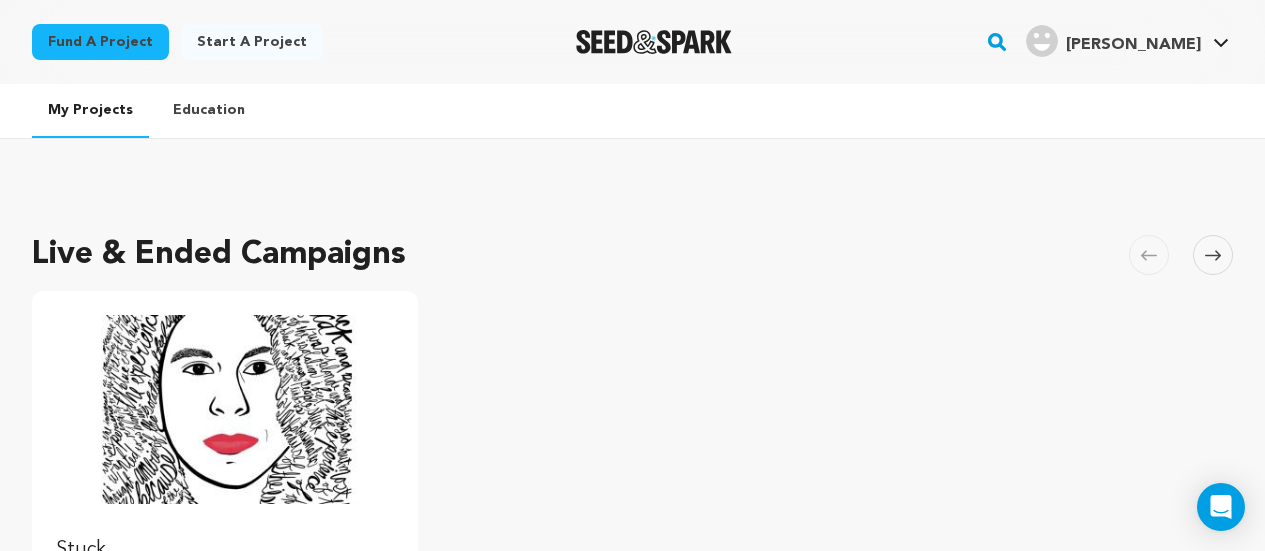 scroll, scrollTop: 0, scrollLeft: 0, axis: both 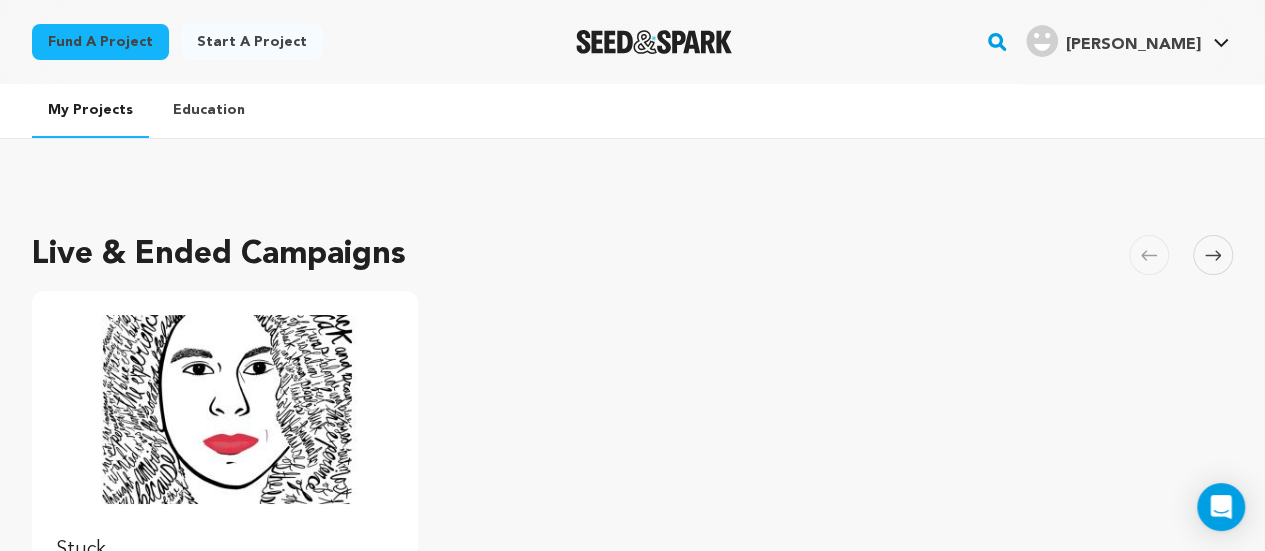 click at bounding box center (225, 409) 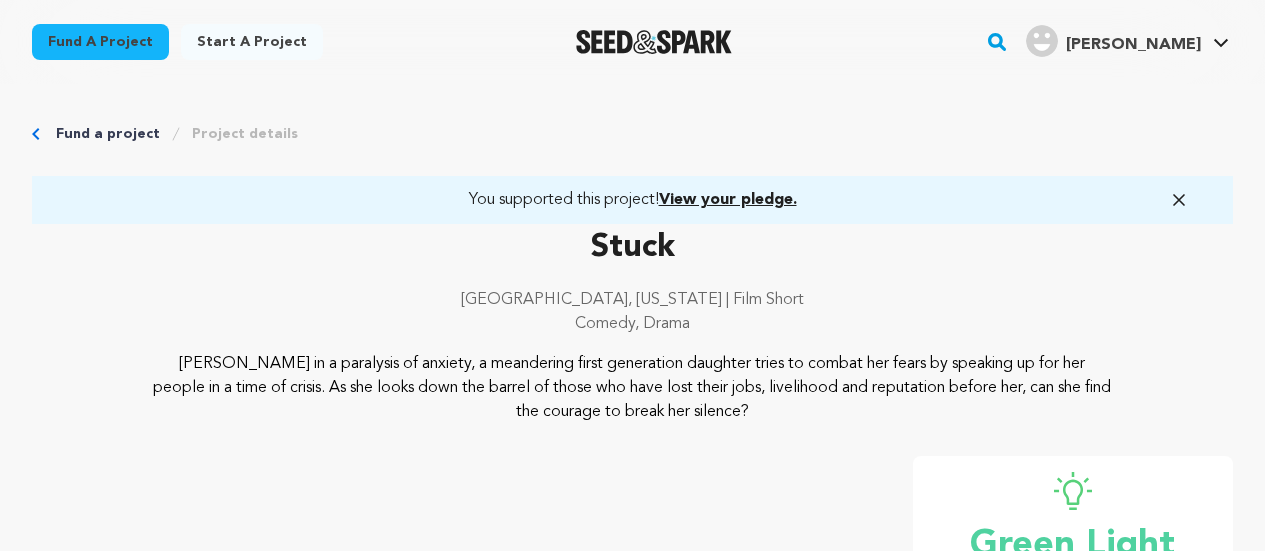 scroll, scrollTop: 0, scrollLeft: 0, axis: both 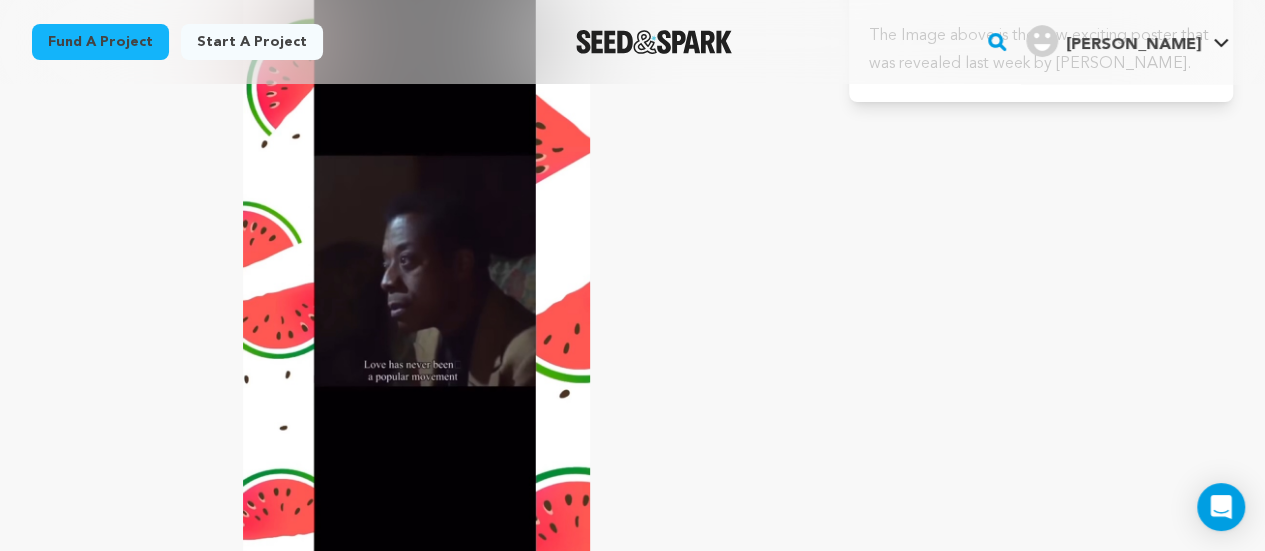 drag, startPoint x: 1273, startPoint y: 34, endPoint x: 1279, endPoint y: 413, distance: 379.0475 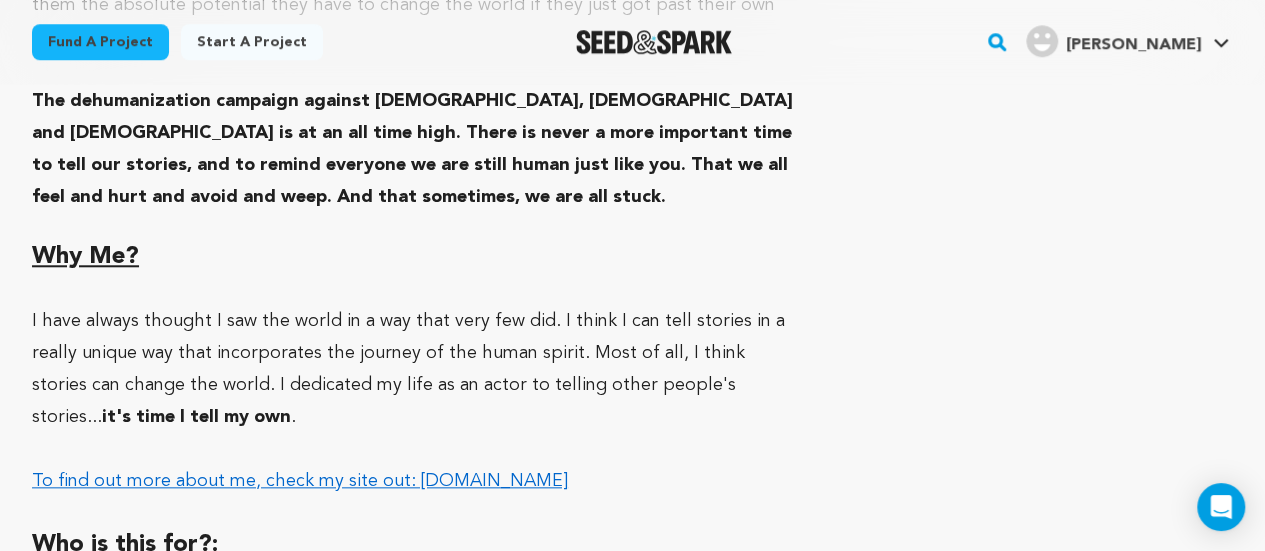 scroll, scrollTop: 8442, scrollLeft: 0, axis: vertical 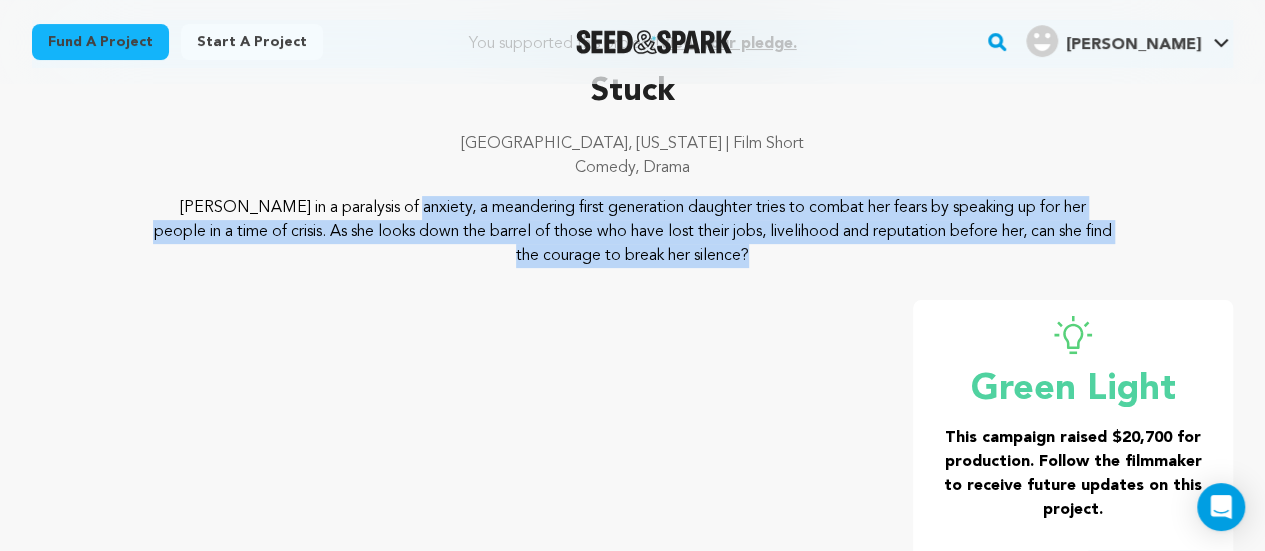 drag, startPoint x: 172, startPoint y: 197, endPoint x: 620, endPoint y: 299, distance: 459.4649 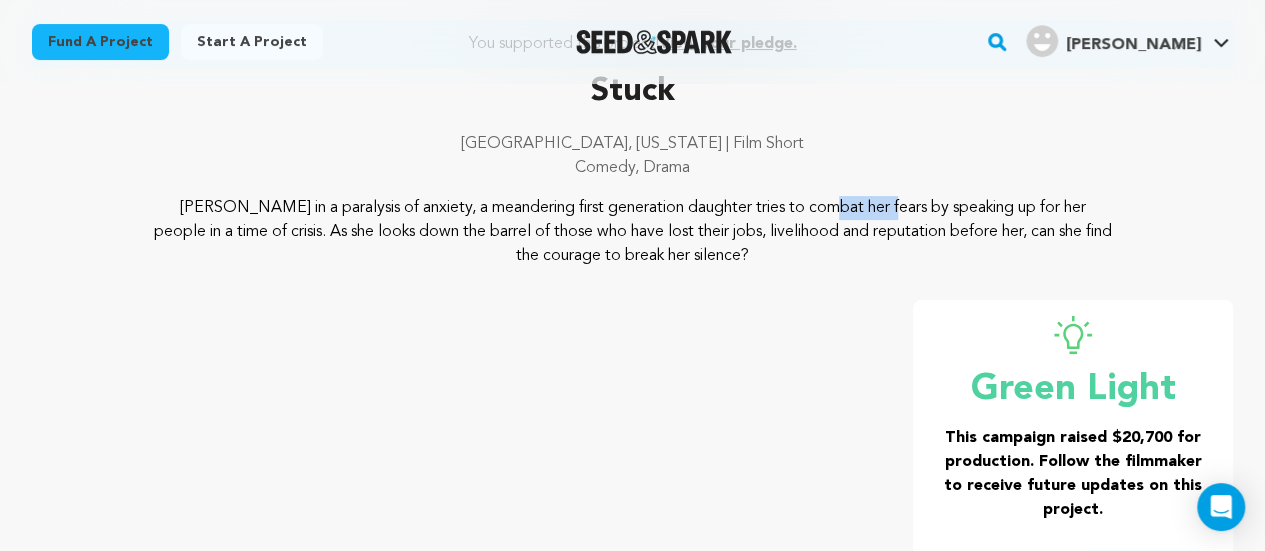 click on "[PERSON_NAME] in a paralysis of anxiety, a meandering first generation daughter tries to combat her fears by speaking up for her people in a time of crisis. As she looks down the barrel of those who have lost their jobs, livelihood and reputation before her, can she find the courage to break her silence?" at bounding box center (632, 232) 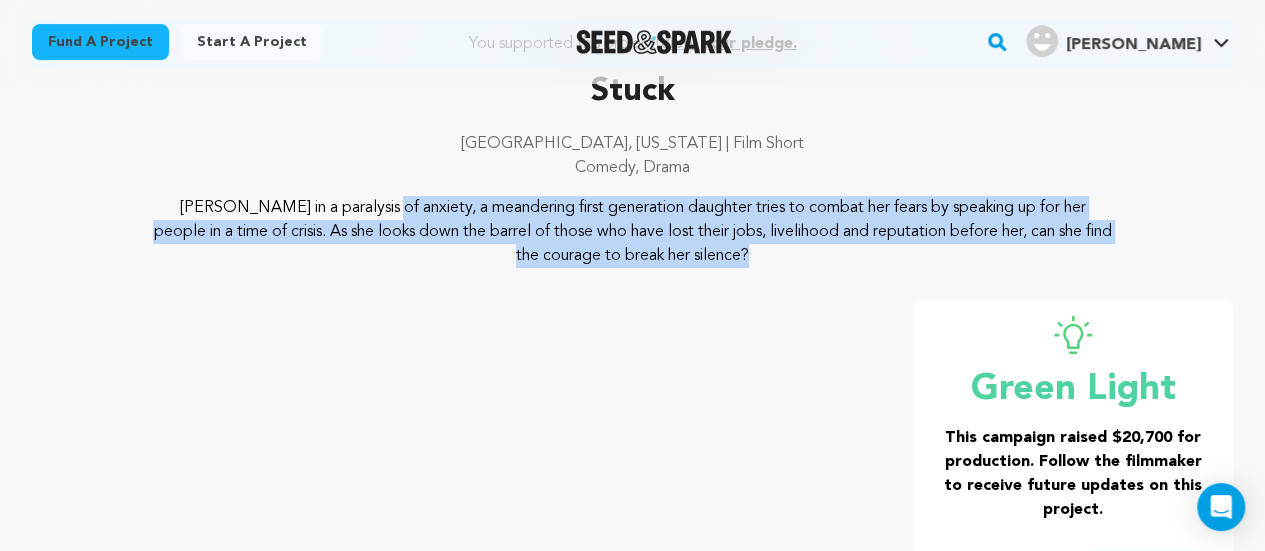 click on "[PERSON_NAME] in a paralysis of anxiety, a meandering first generation daughter tries to combat her fears by speaking up for her people in a time of crisis. As she looks down the barrel of those who have lost their jobs, livelihood and reputation before her, can she find the courage to break her silence?" at bounding box center (632, 232) 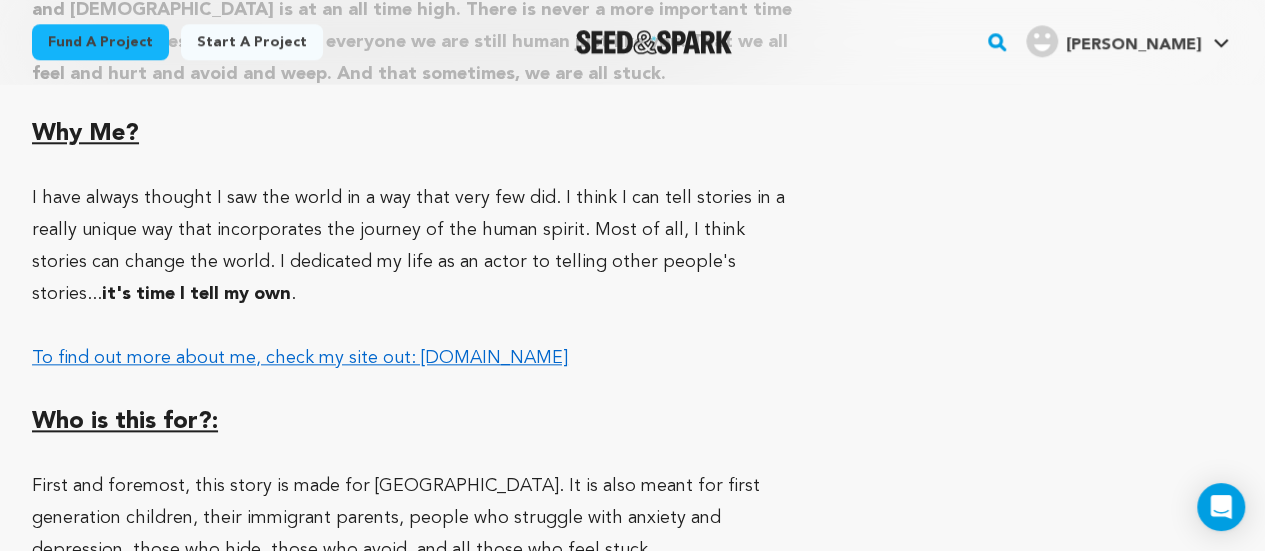 scroll, scrollTop: 8938, scrollLeft: 0, axis: vertical 